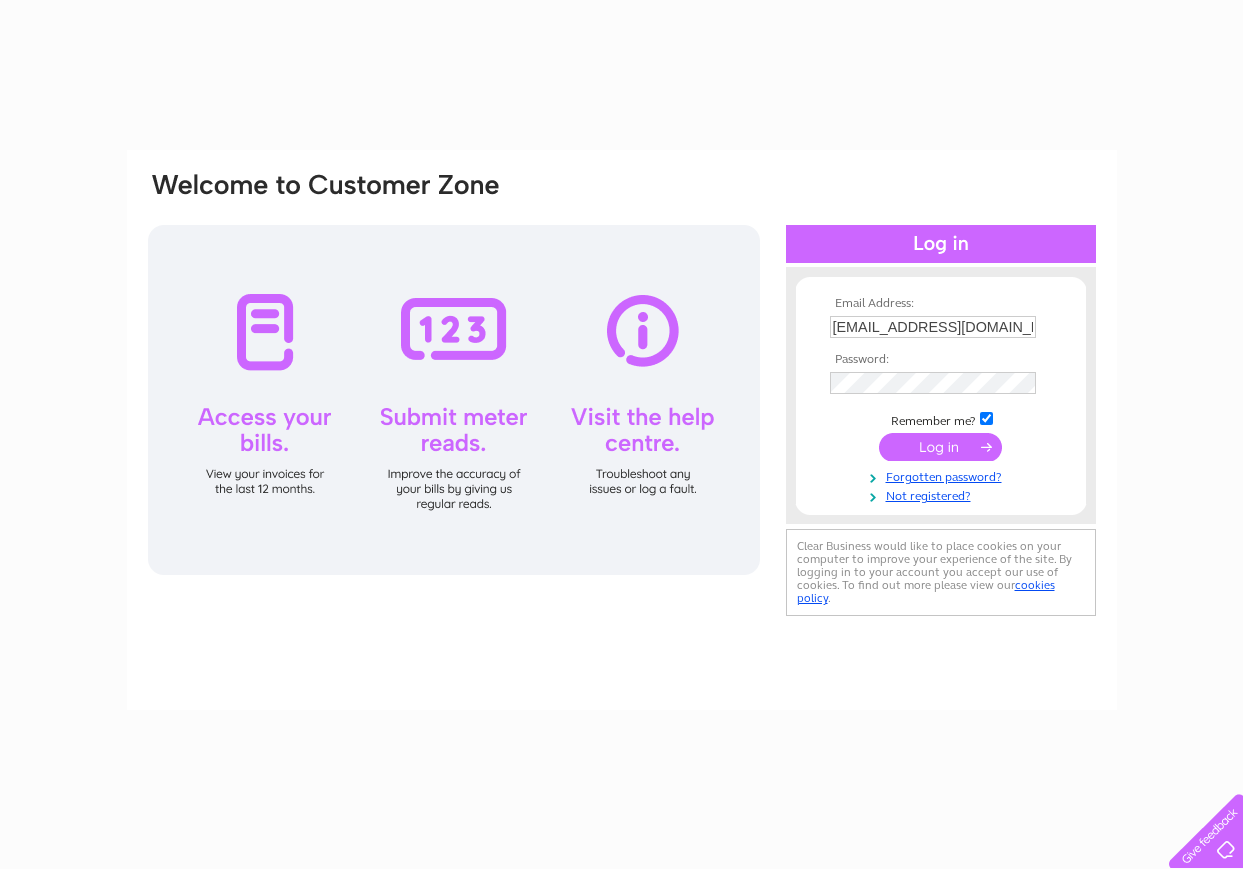 click at bounding box center [940, 447] 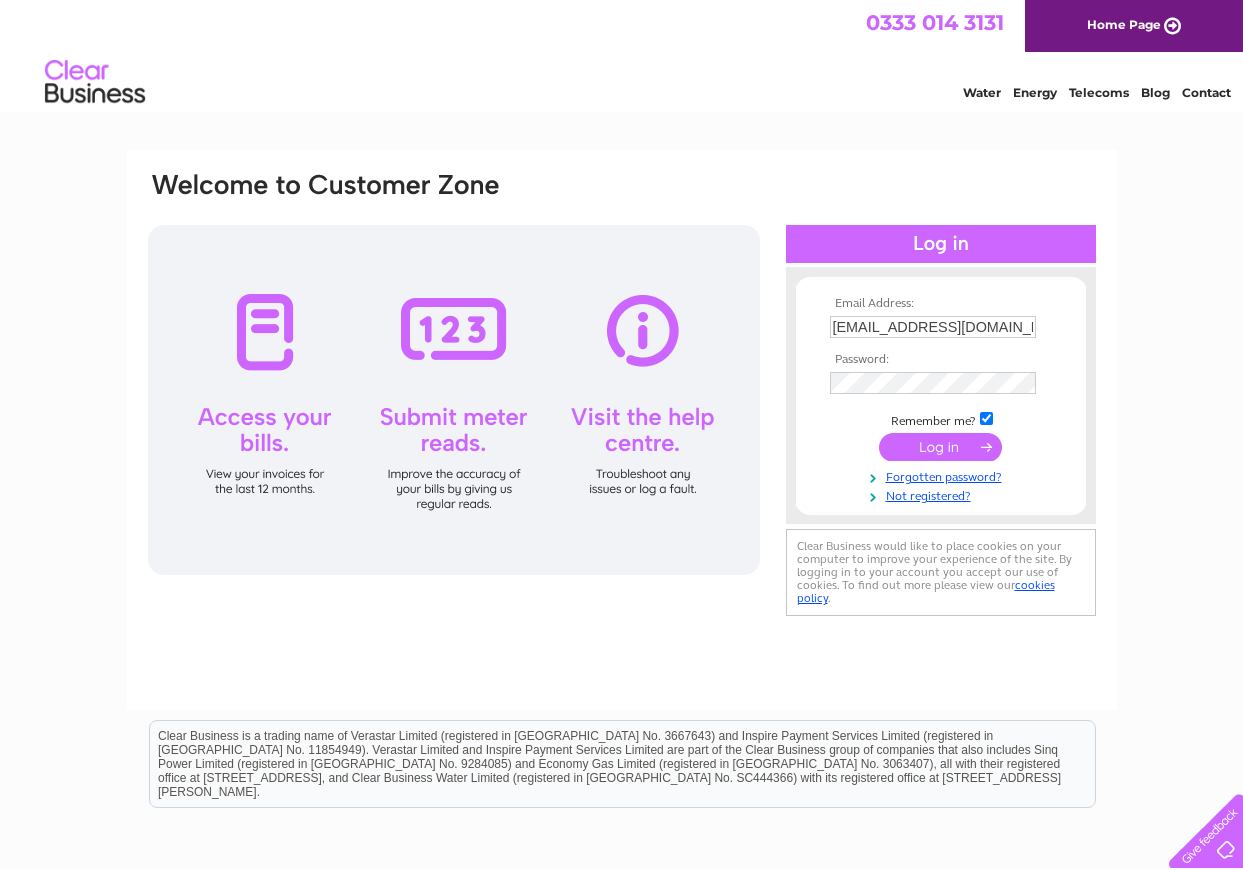 scroll, scrollTop: 0, scrollLeft: 0, axis: both 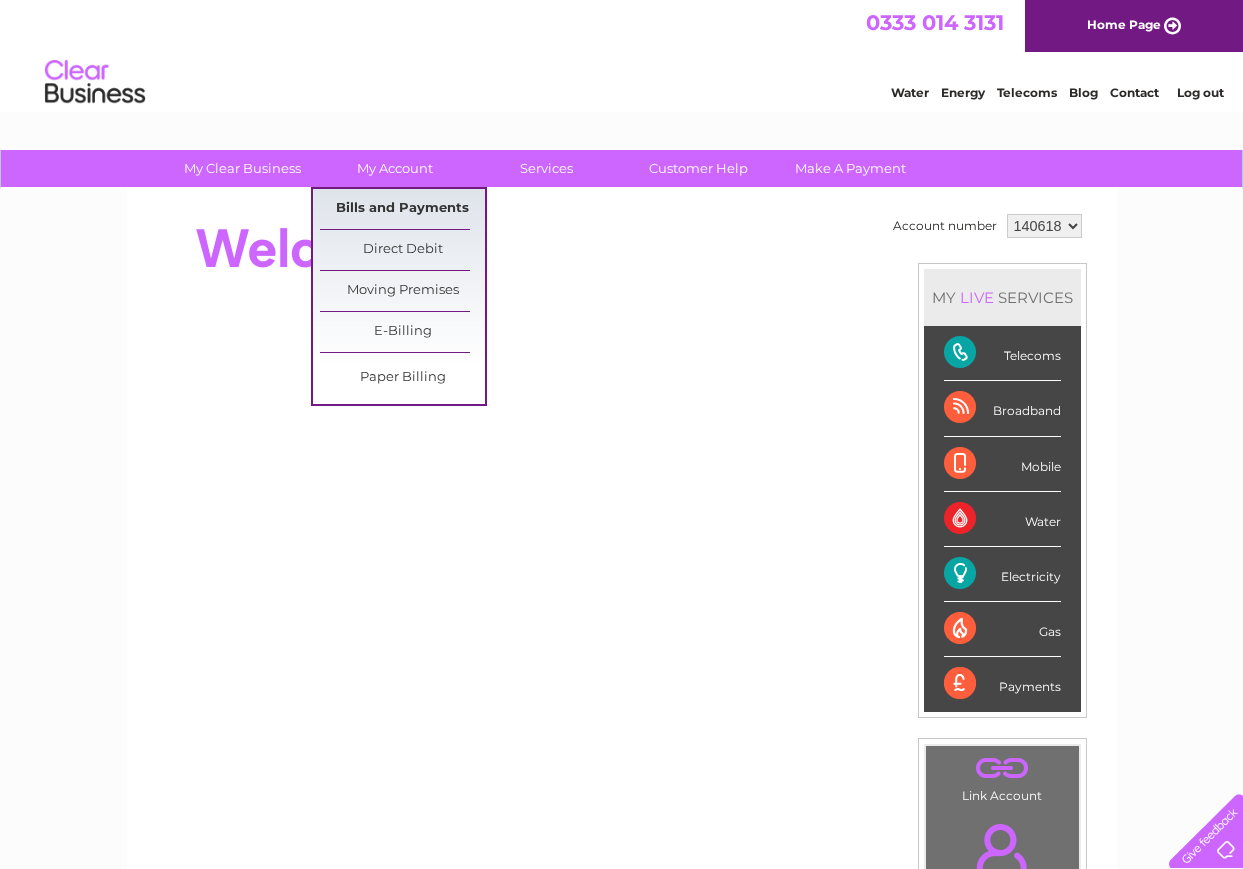 click on "Bills and Payments" at bounding box center (402, 209) 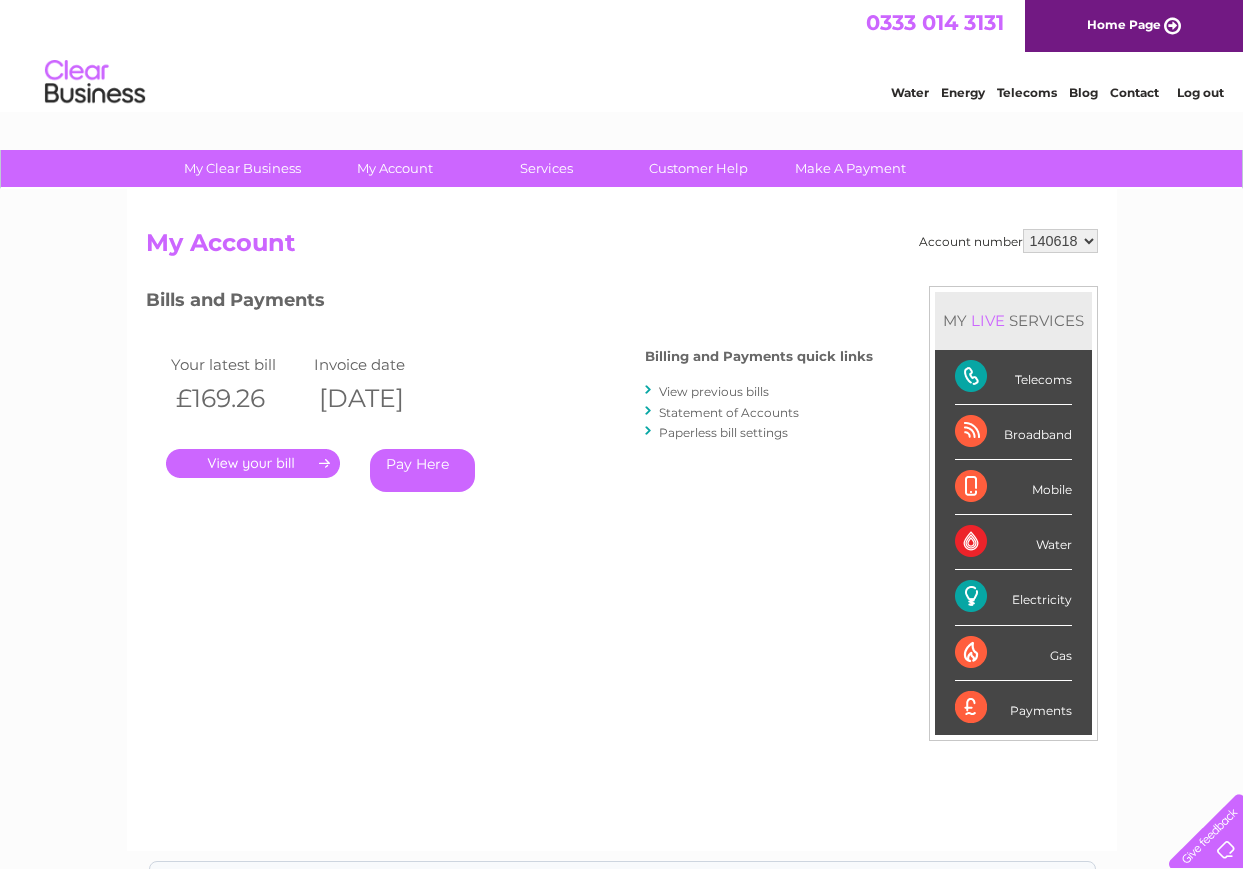 scroll, scrollTop: 0, scrollLeft: 0, axis: both 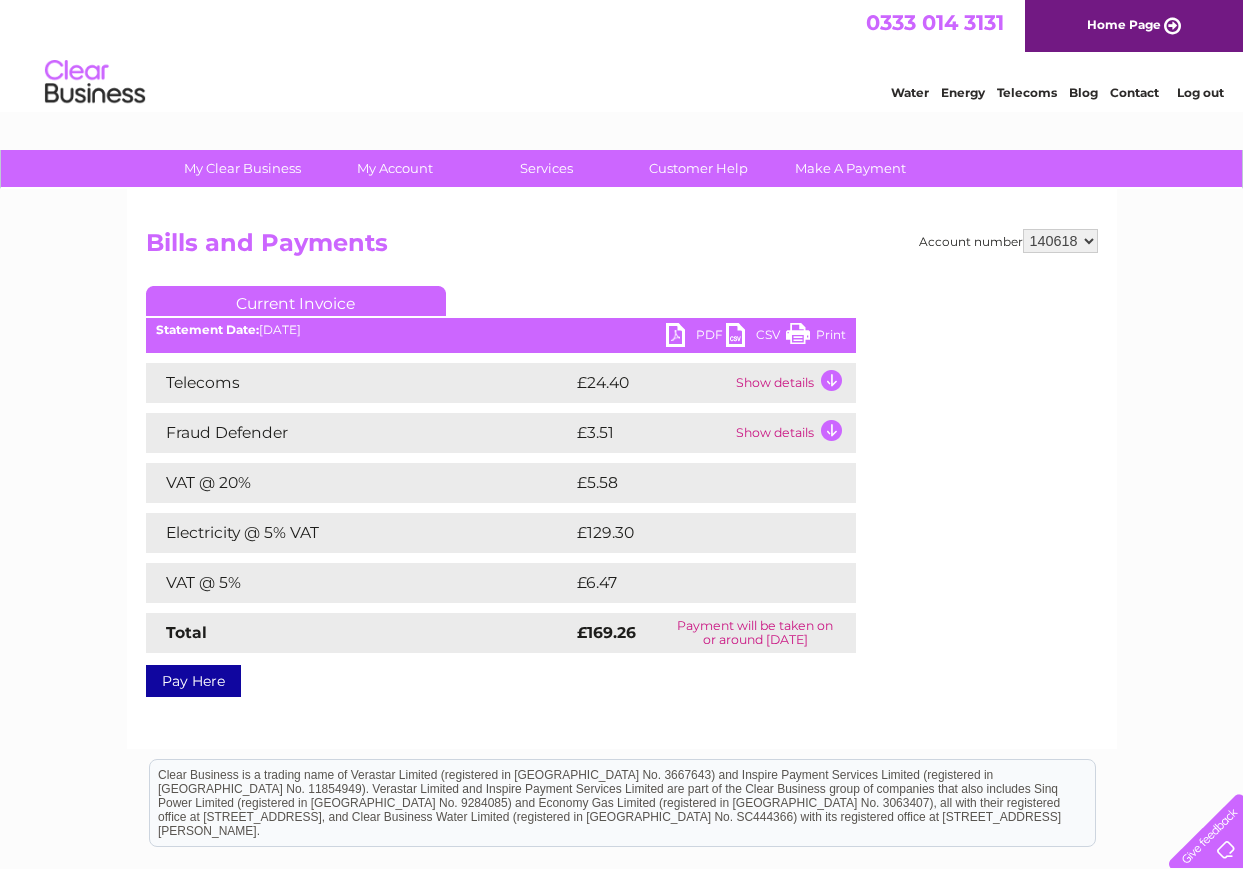 click on "PDF" at bounding box center (696, 337) 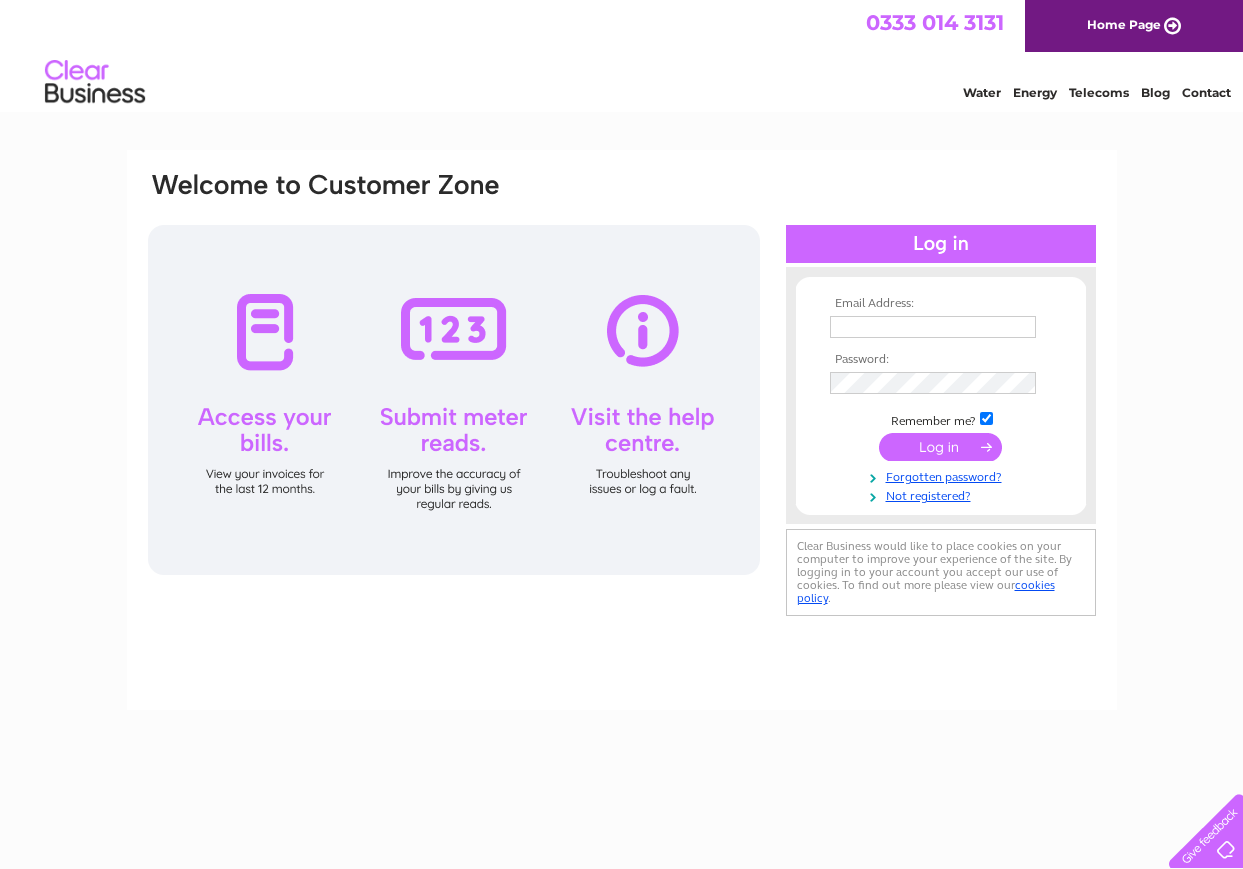scroll, scrollTop: 0, scrollLeft: 0, axis: both 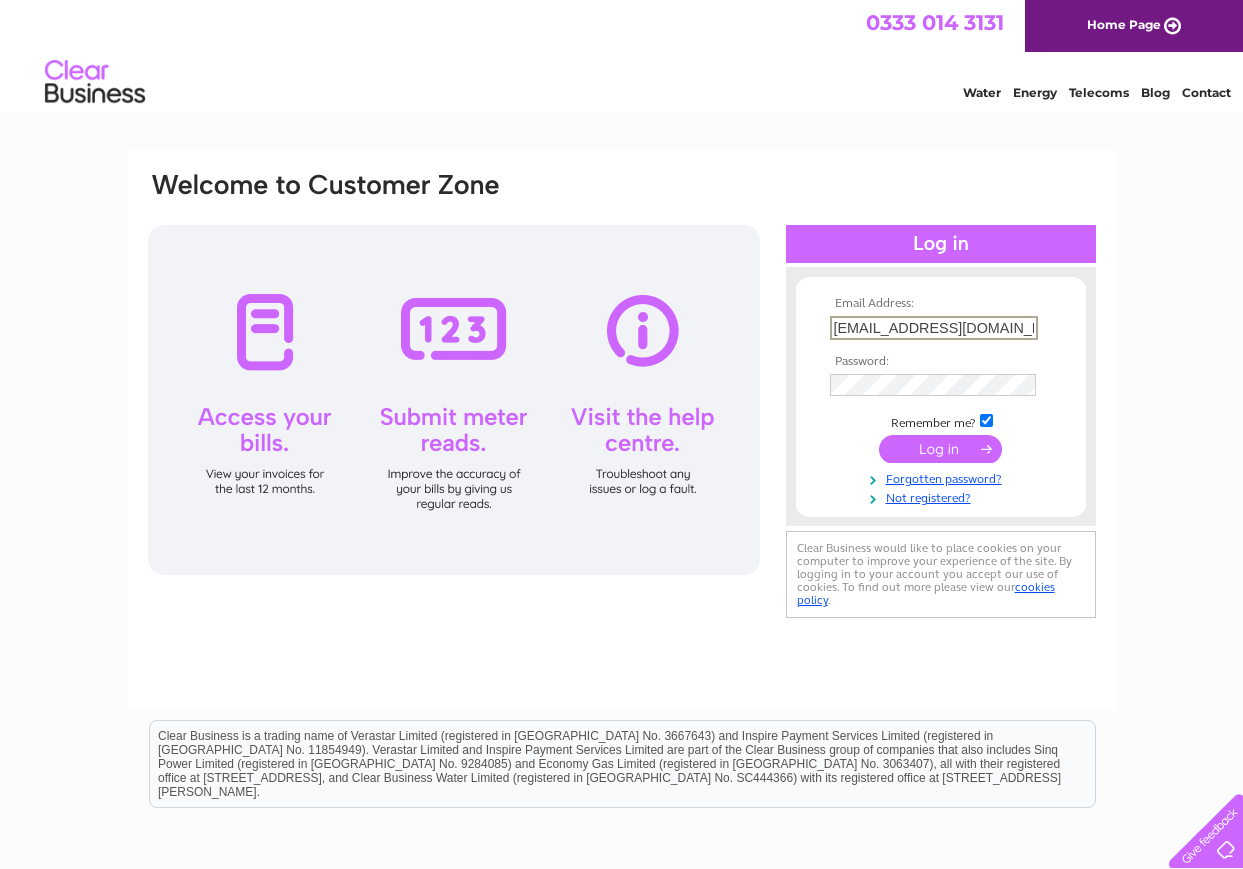 click on "[EMAIL_ADDRESS][DOMAIN_NAME]" at bounding box center (934, 328) 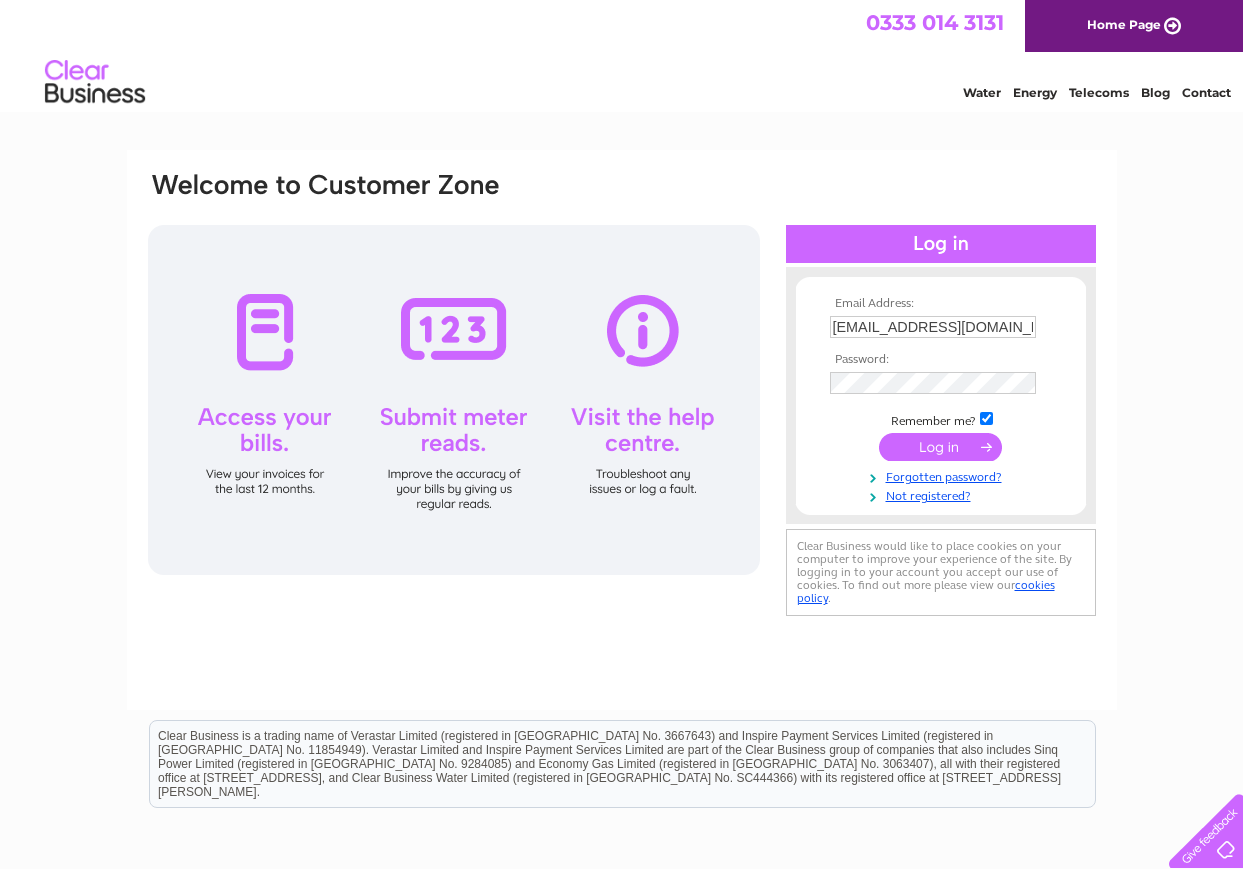 click at bounding box center [940, 447] 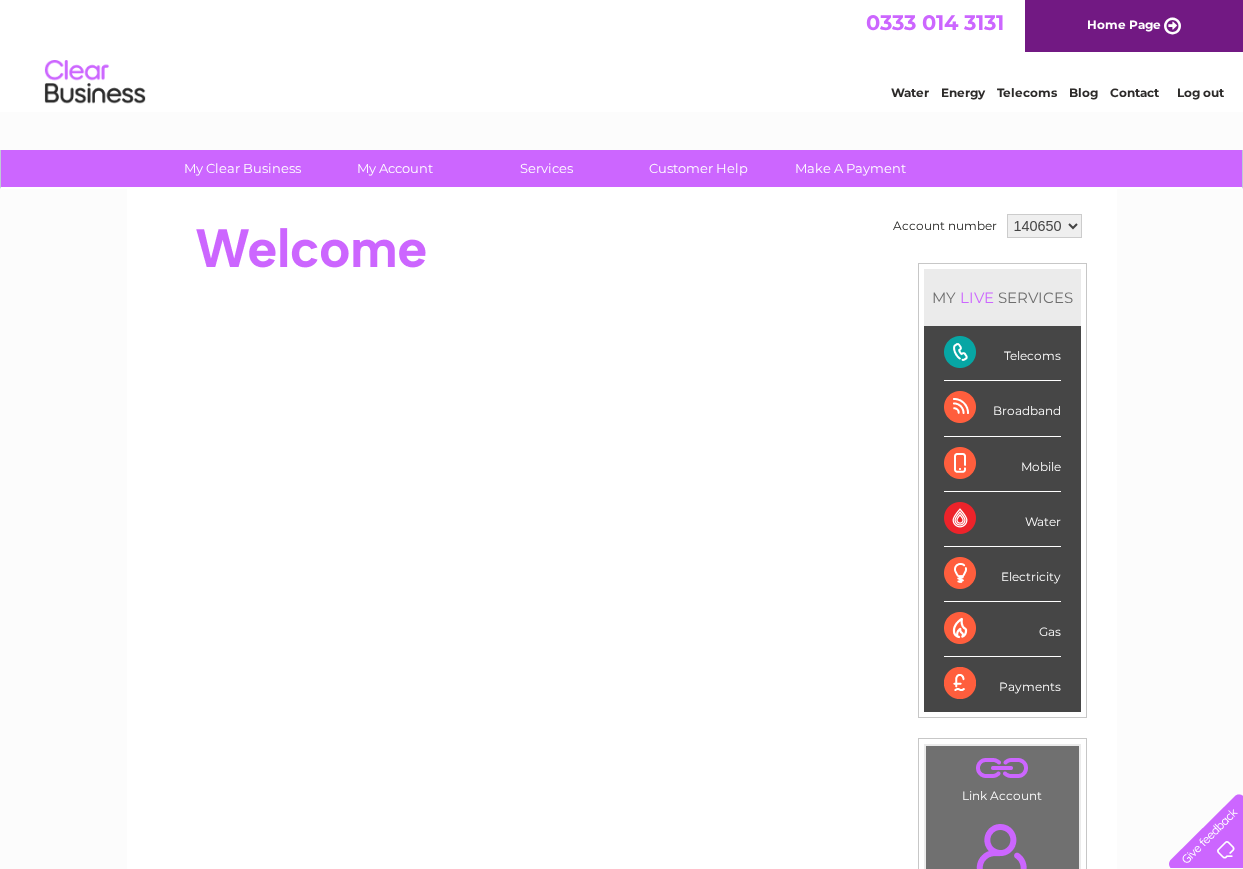 scroll, scrollTop: 0, scrollLeft: 0, axis: both 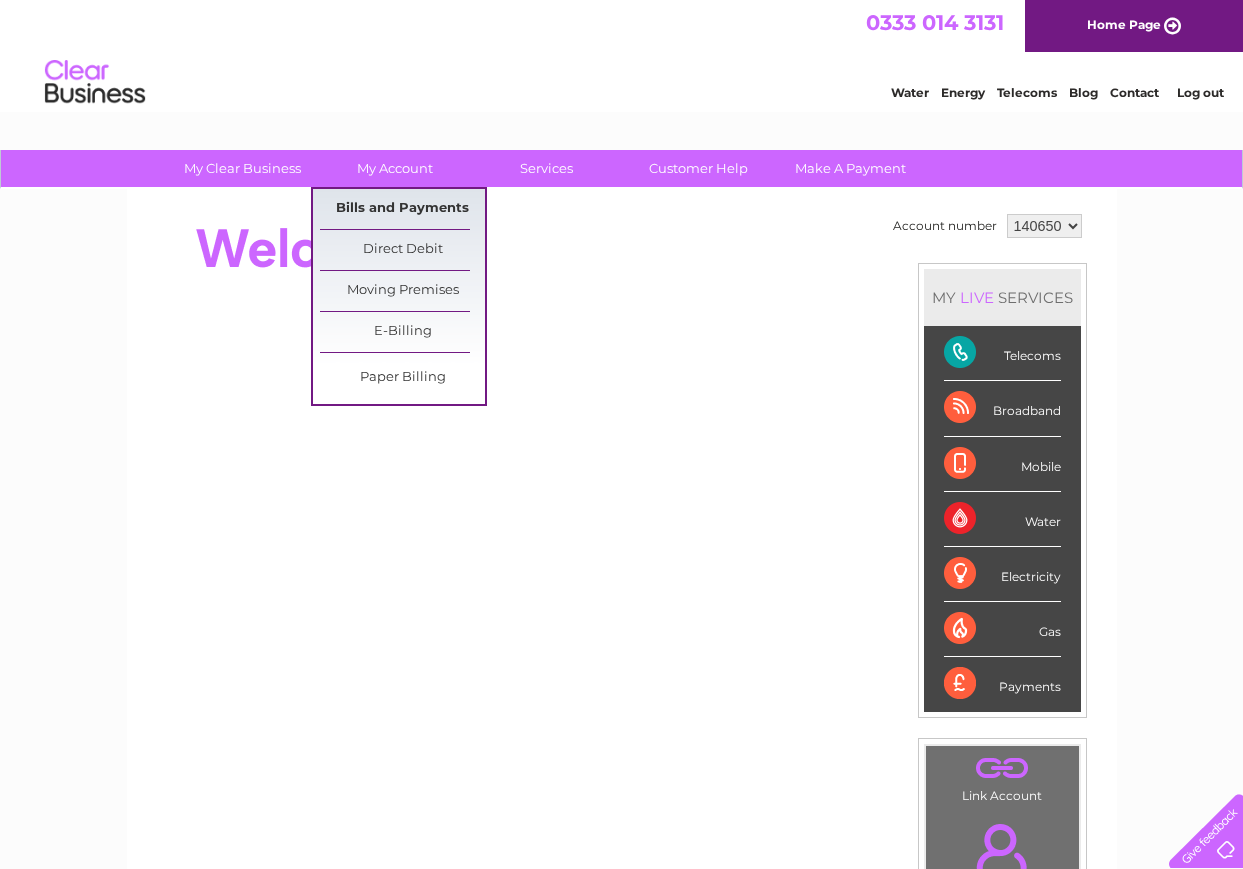click on "Bills and Payments" at bounding box center (402, 209) 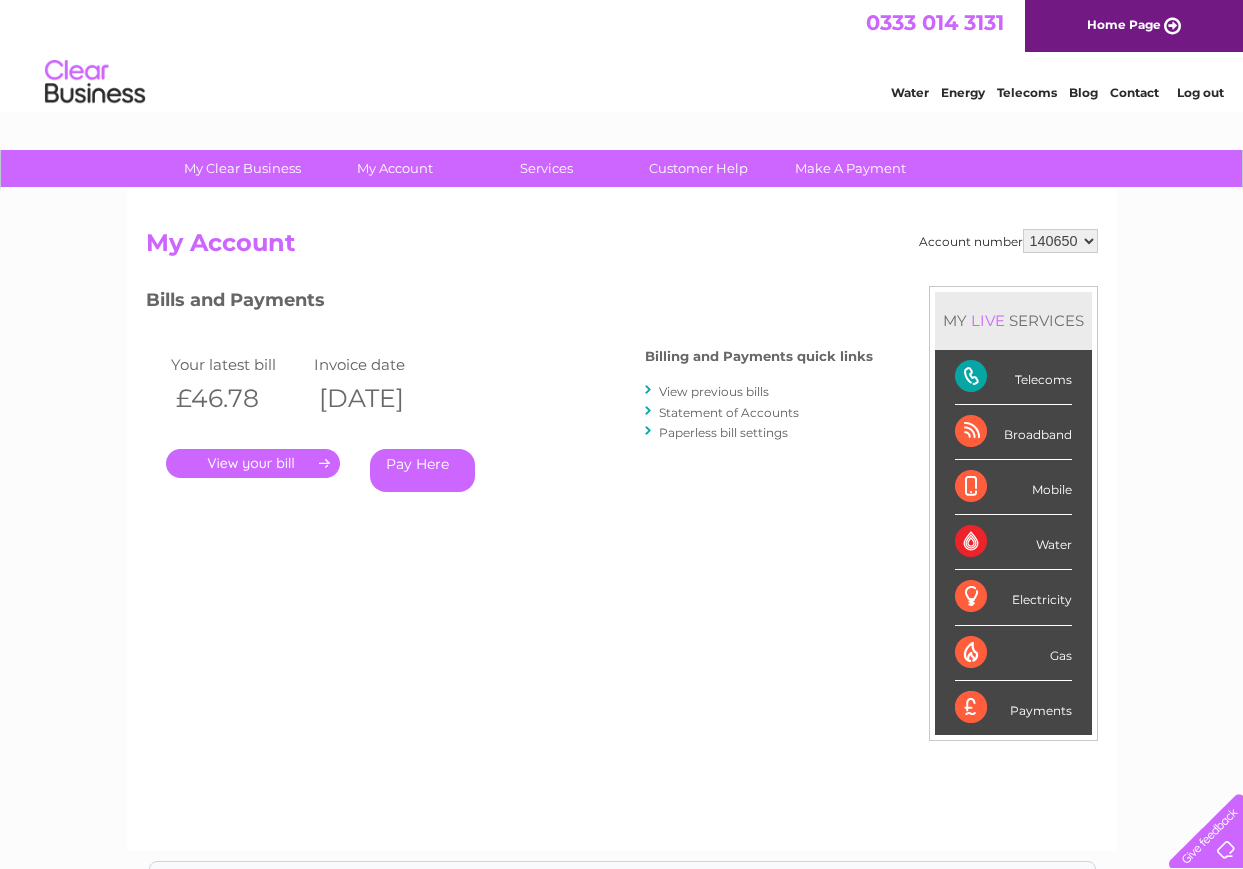 scroll, scrollTop: 0, scrollLeft: 0, axis: both 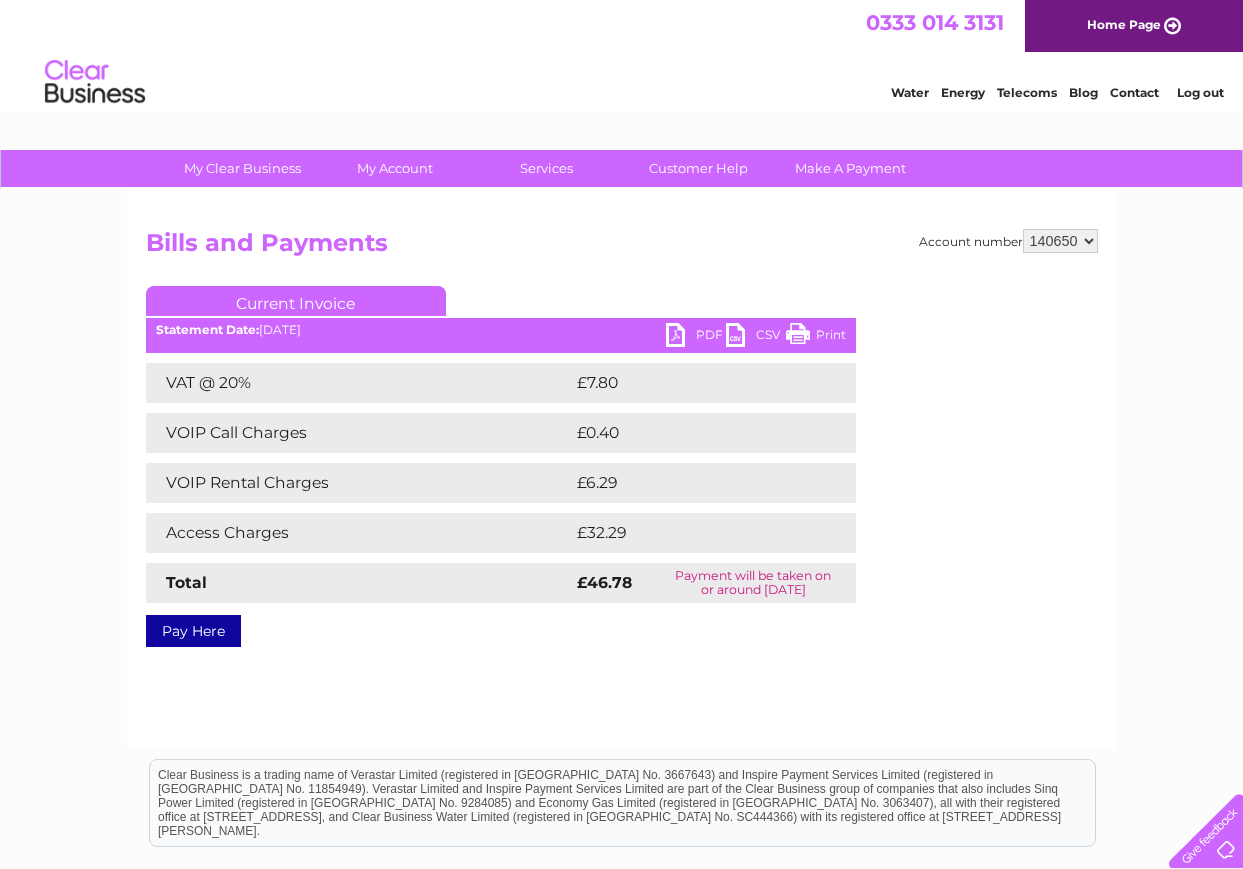 click on "PDF" at bounding box center (696, 337) 